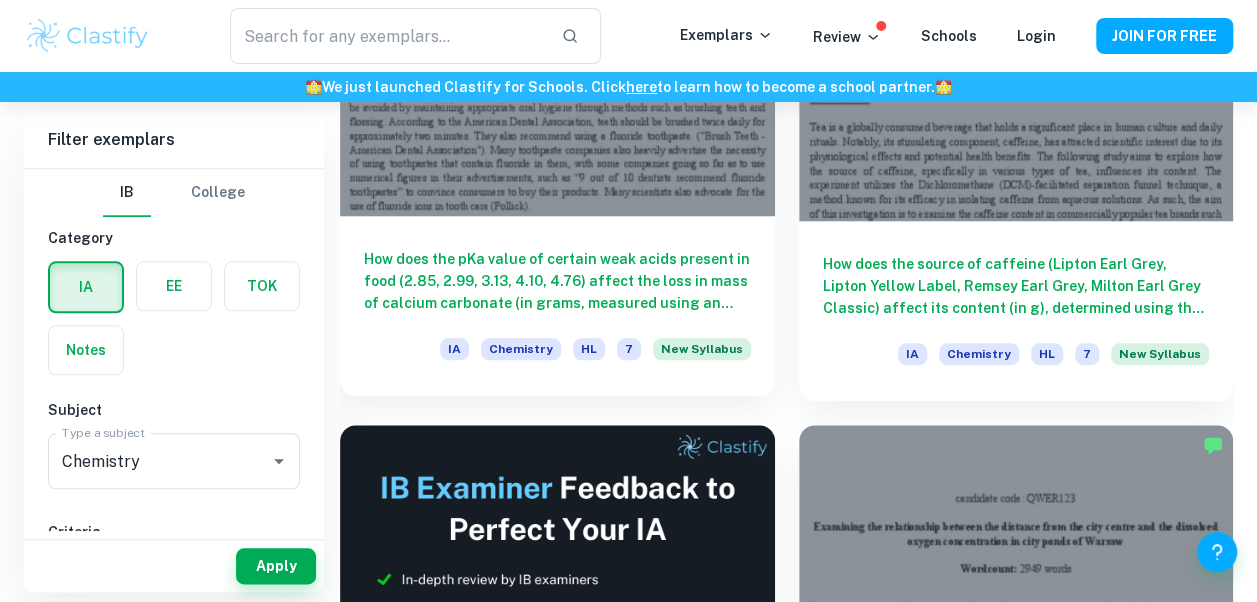 scroll, scrollTop: 830, scrollLeft: 0, axis: vertical 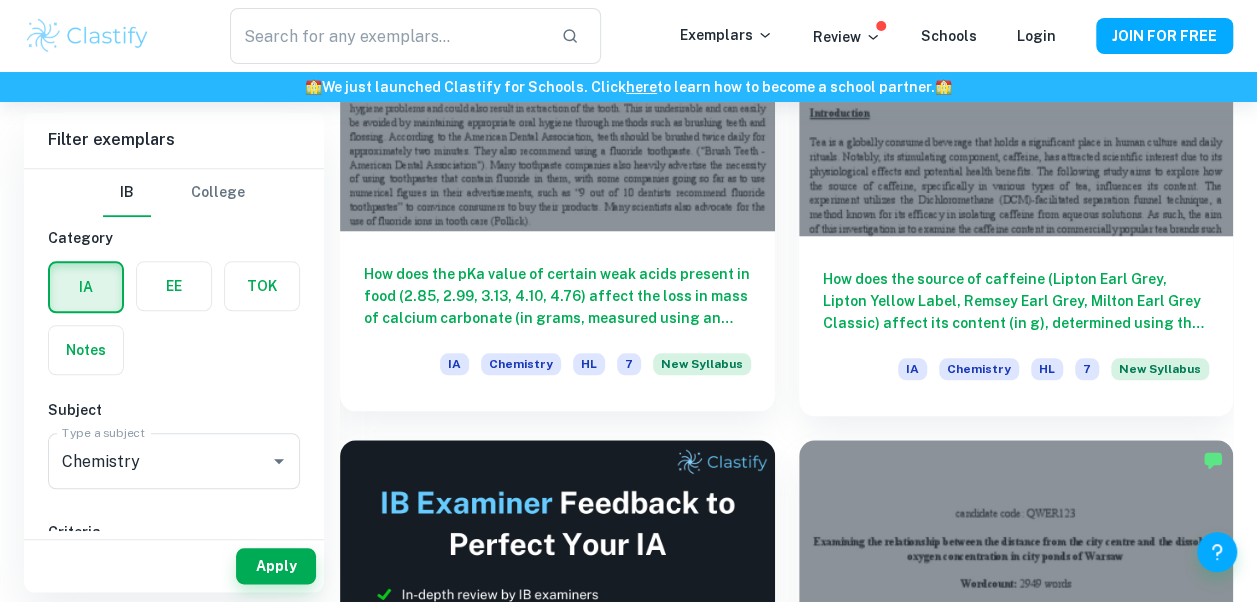 click on "How does the pKa value of certain weak acids present in food (2.85, 2.99, 3.13, 4.10, 4.76) affect the loss in mass of calcium carbonate (in grams, measured using an electronic balance, ±0.01 g), and how does the addition of sodium fluoride solution affect this reaction, keeping the concentration and temperature of the acid solutions and sodium fluoride solutions, the time taken for the reaction and the surface area of the calcium carbonate chips controlled?" at bounding box center [557, 296] 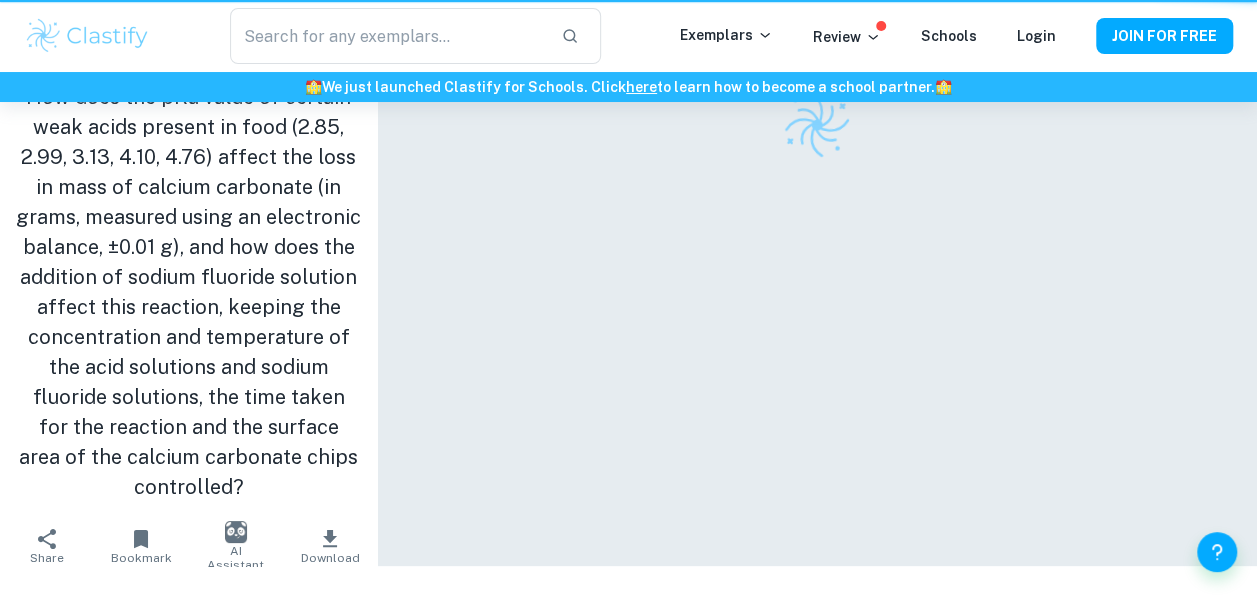 scroll, scrollTop: 0, scrollLeft: 0, axis: both 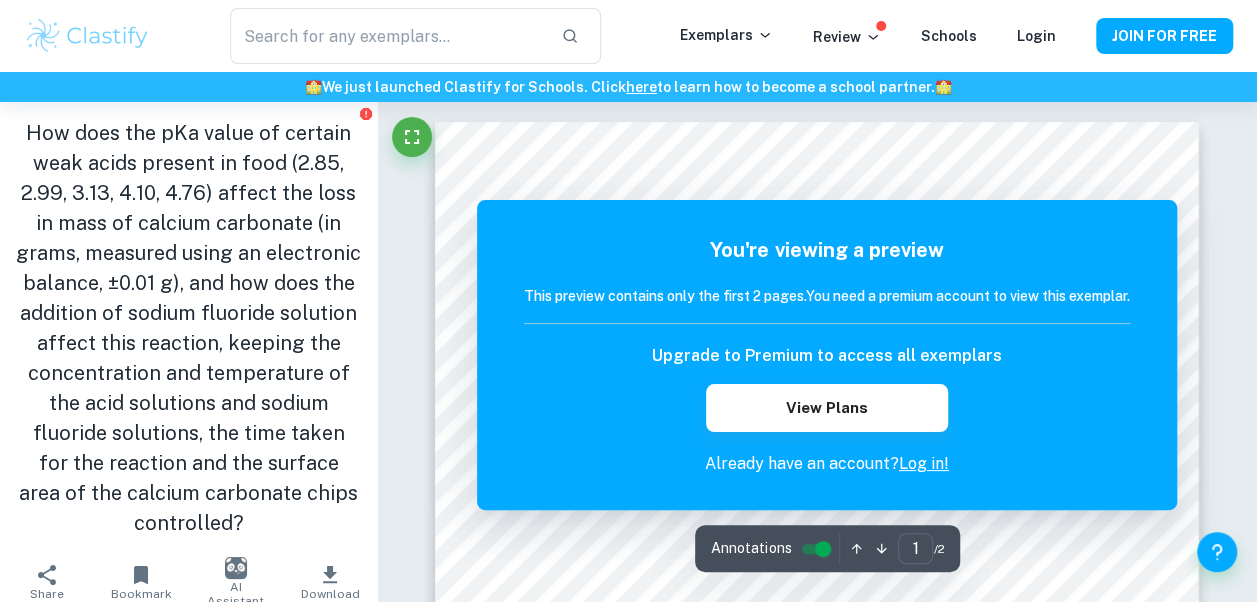 click on "Log in!" at bounding box center [924, 463] 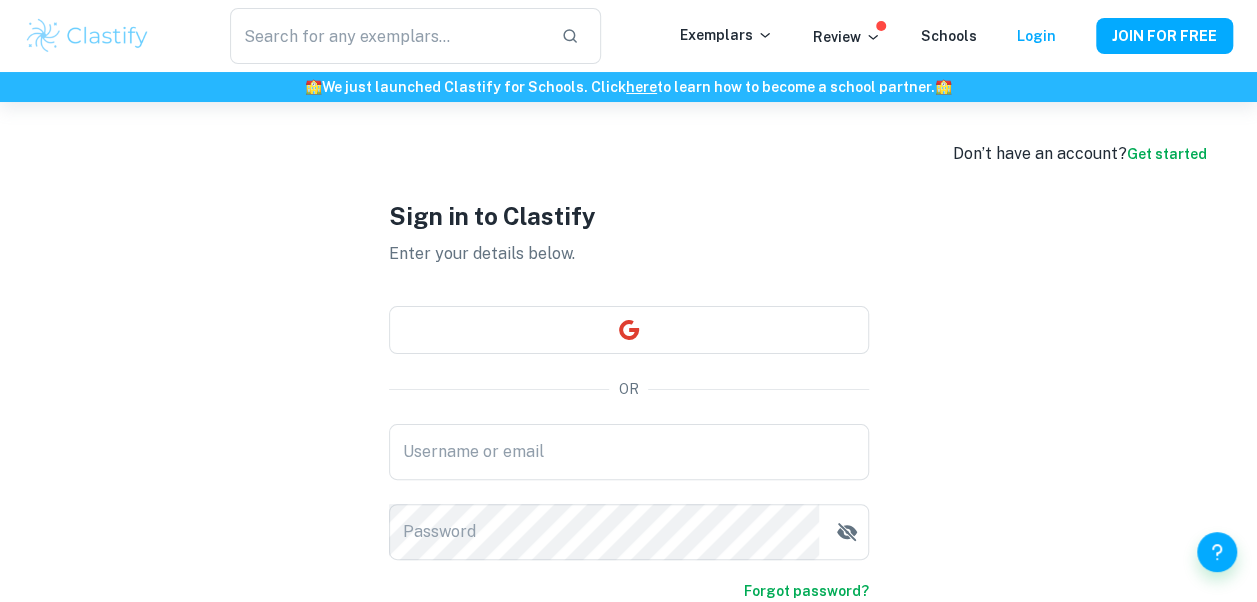 type on "ericrogy1225@163.com" 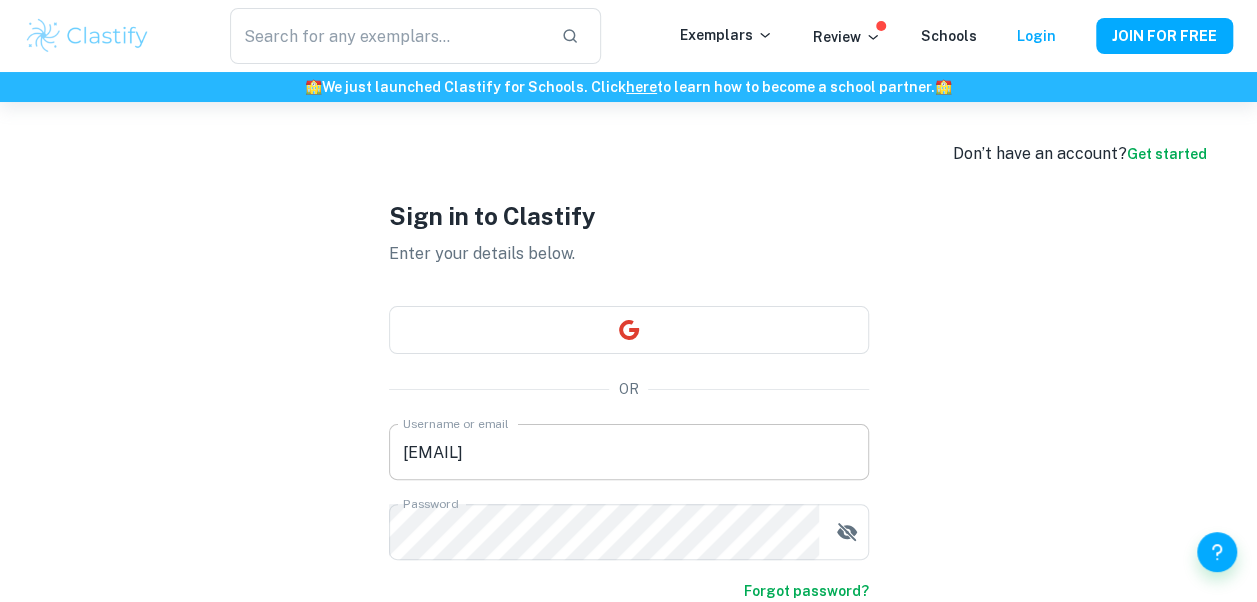 scroll, scrollTop: 164, scrollLeft: 0, axis: vertical 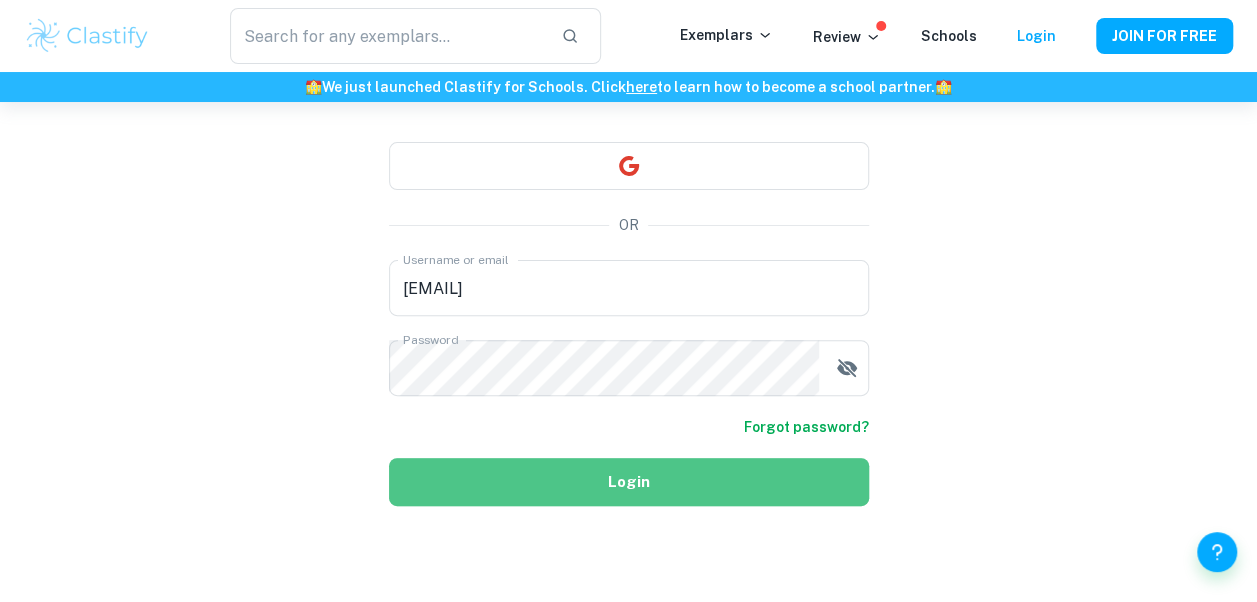 click on "Login" at bounding box center (629, 482) 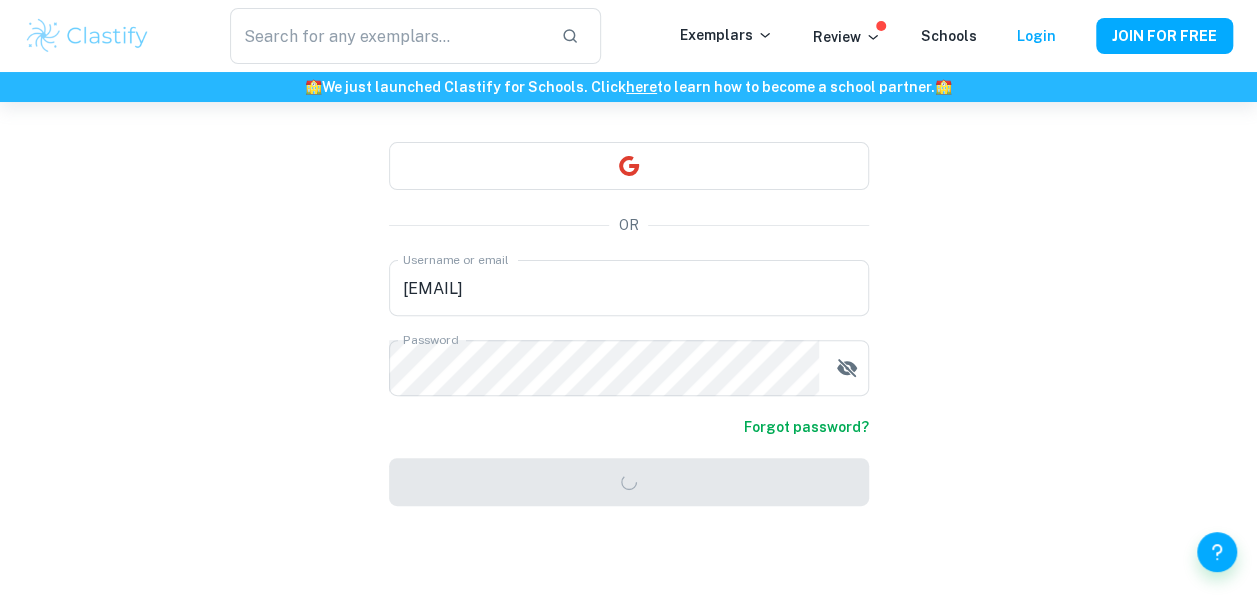 scroll, scrollTop: 102, scrollLeft: 0, axis: vertical 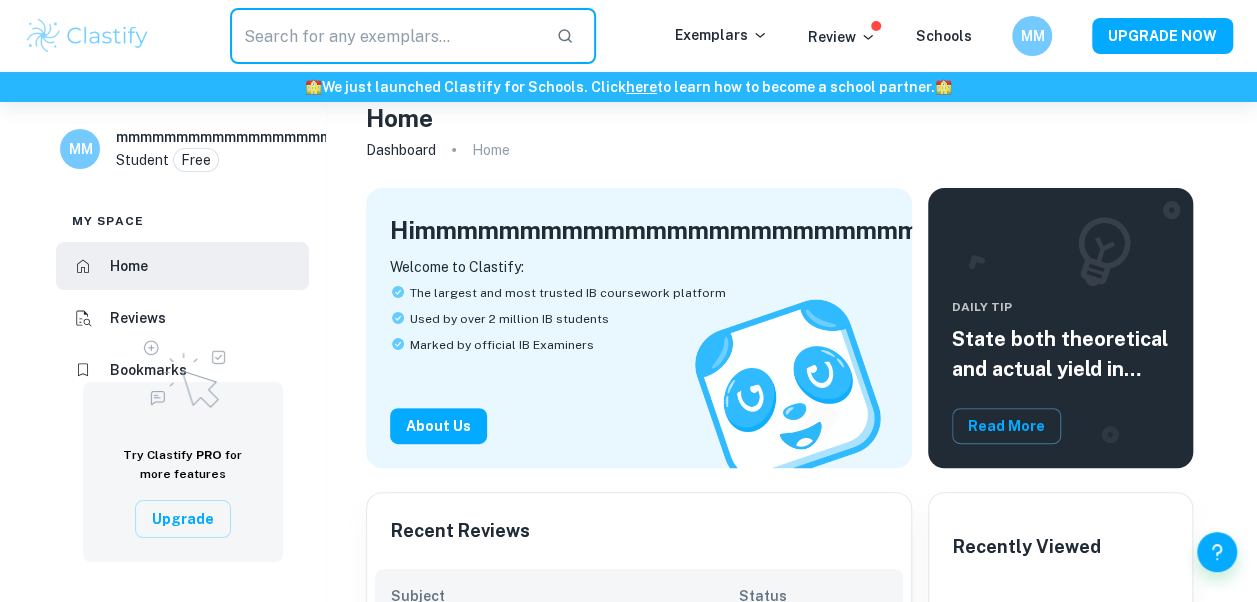 click at bounding box center (385, 36) 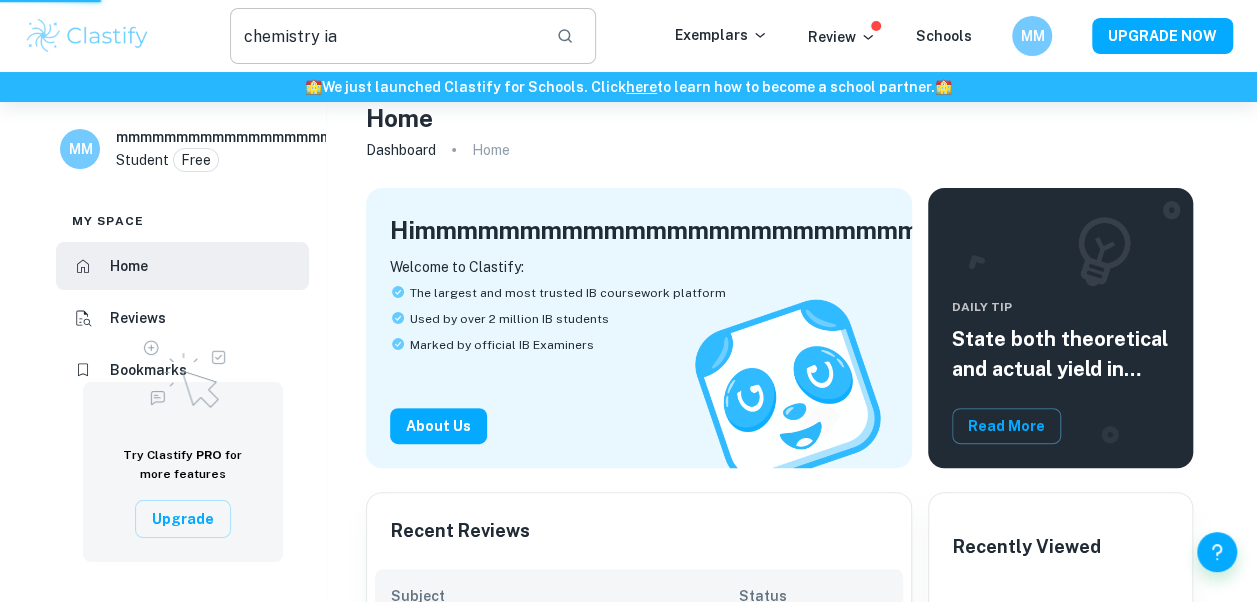 scroll, scrollTop: 0, scrollLeft: 0, axis: both 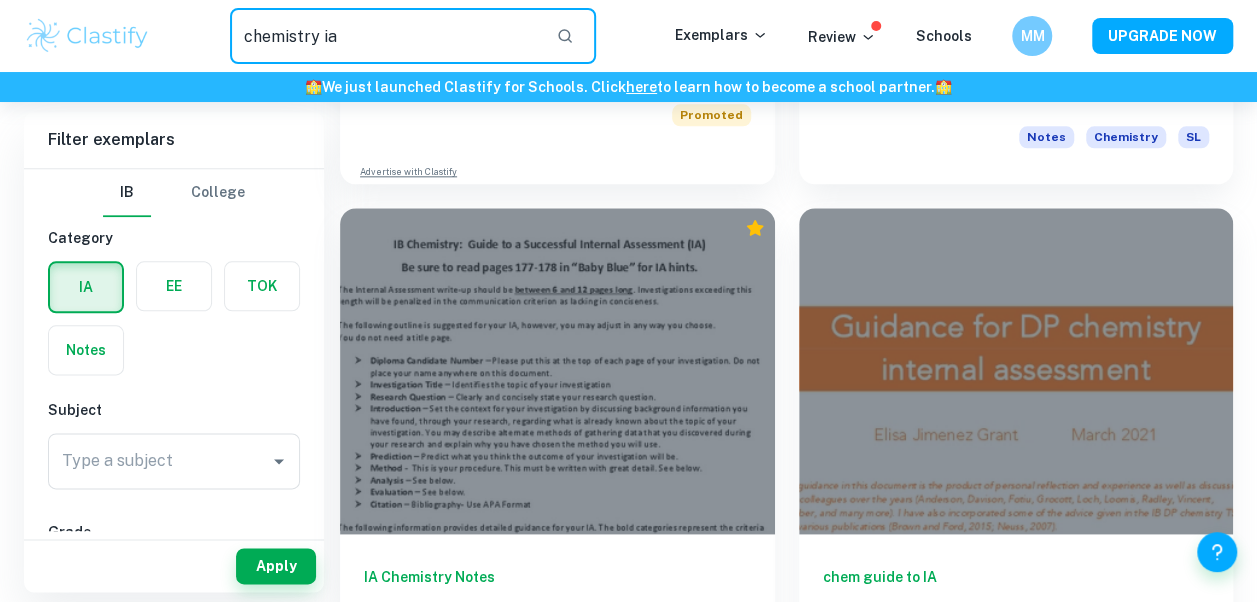 click on "chemistry ia" at bounding box center [385, 36] 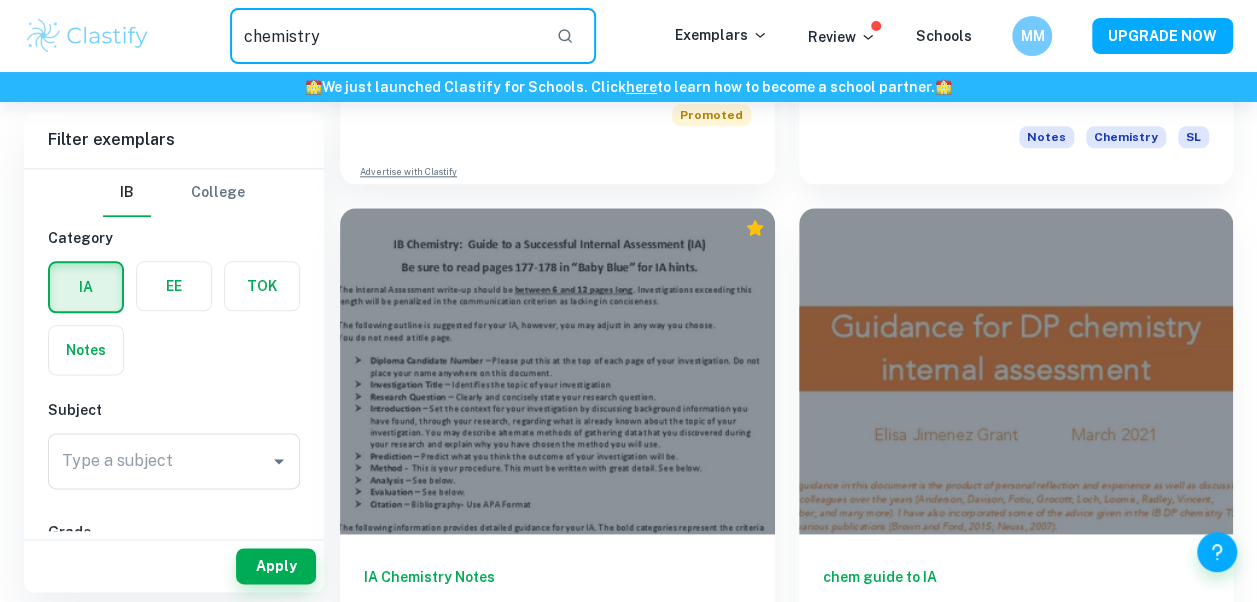 type on "chemistry" 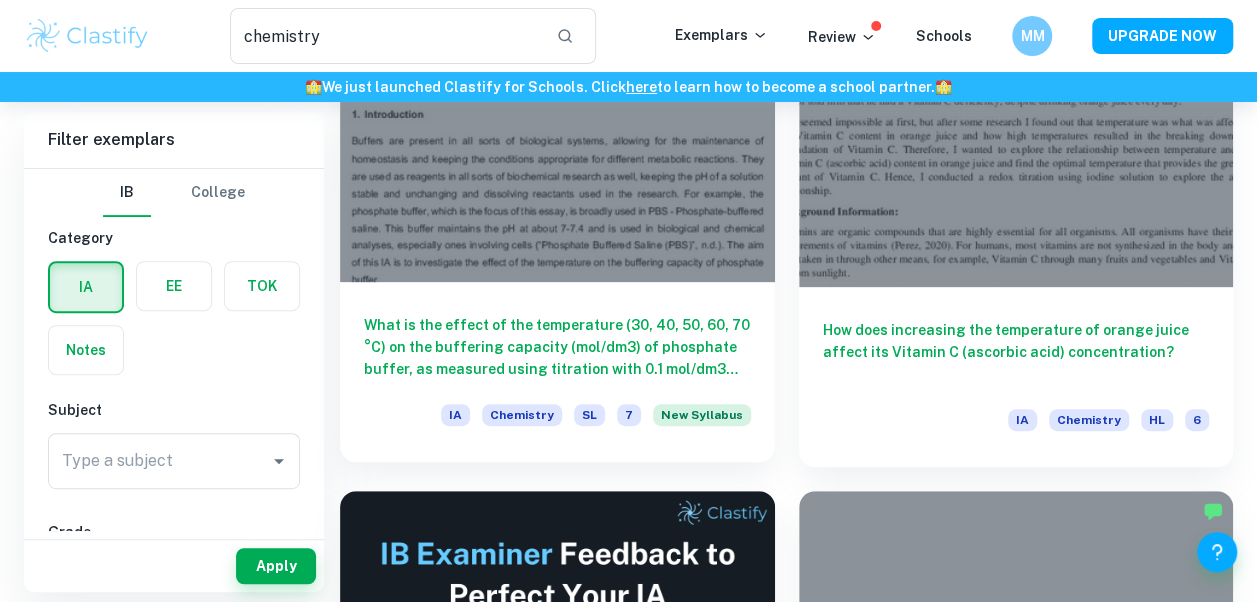 scroll, scrollTop: 258, scrollLeft: 0, axis: vertical 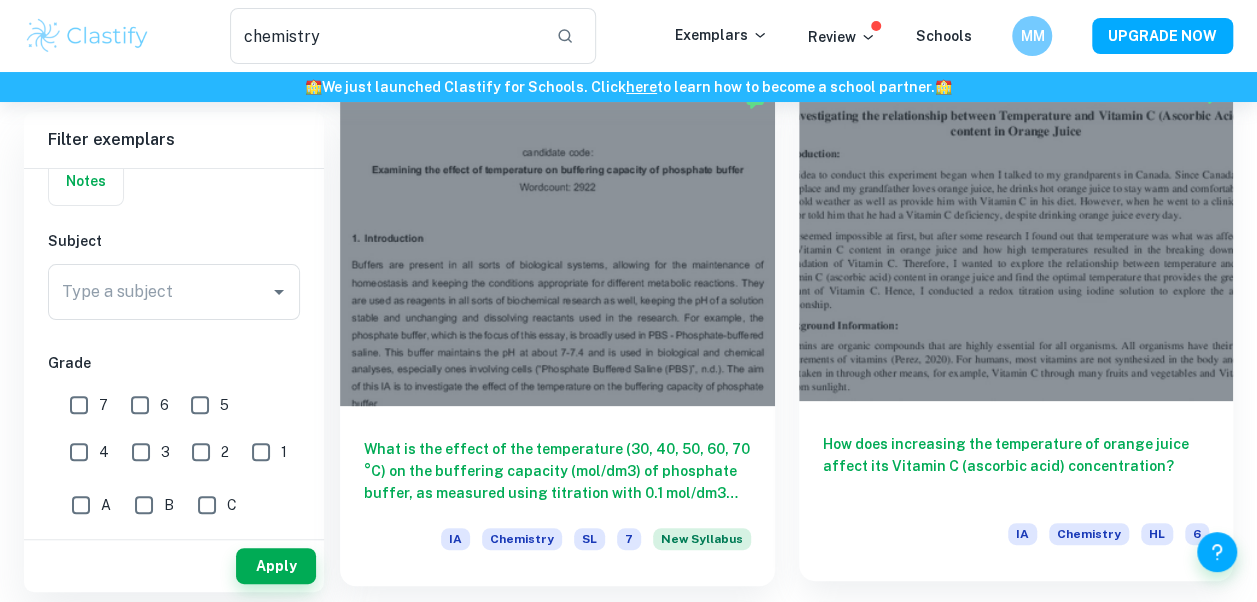 click on "How does increasing the temperature of orange juice affect its Vitamin C (ascorbic acid) concentration?" at bounding box center (1016, 466) 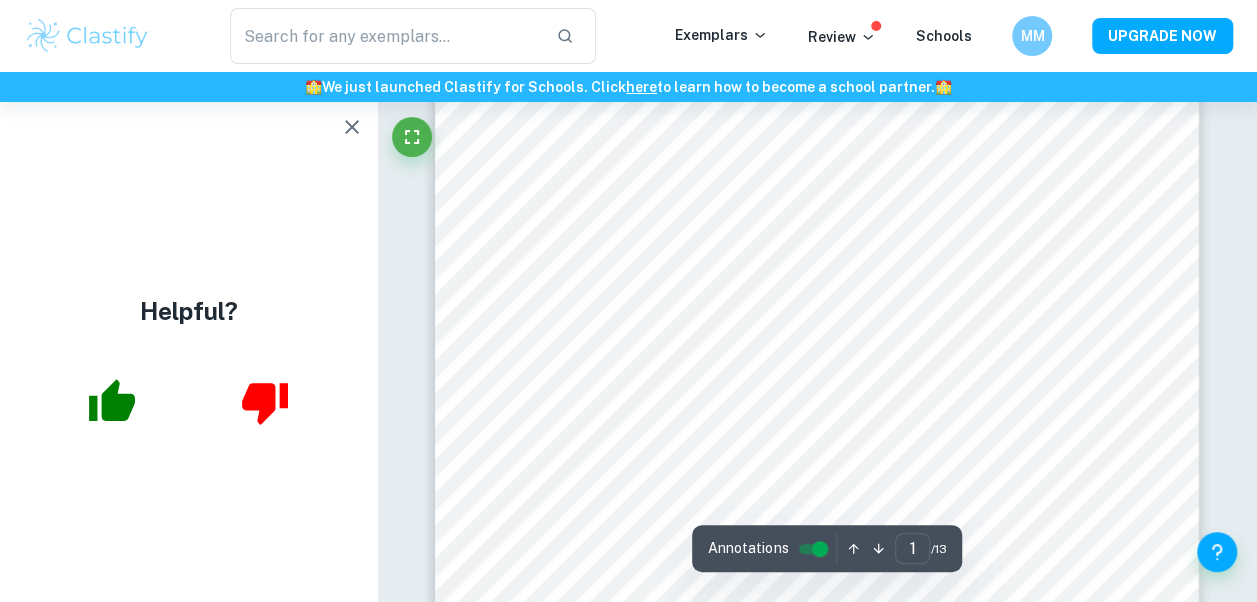 scroll, scrollTop: 0, scrollLeft: 0, axis: both 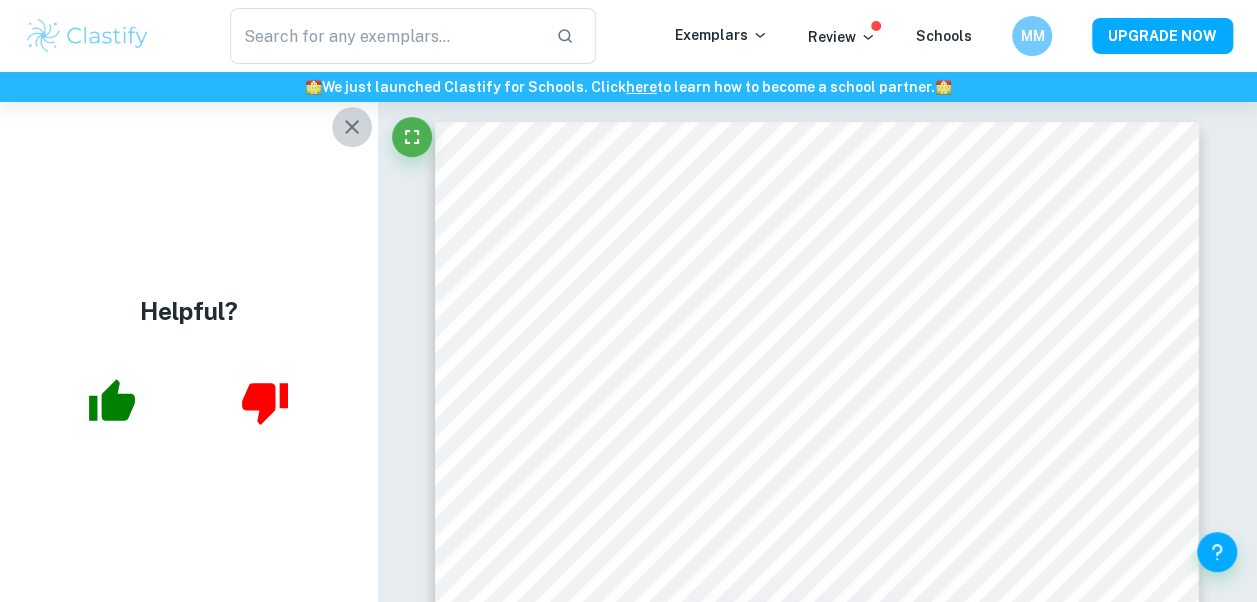 click 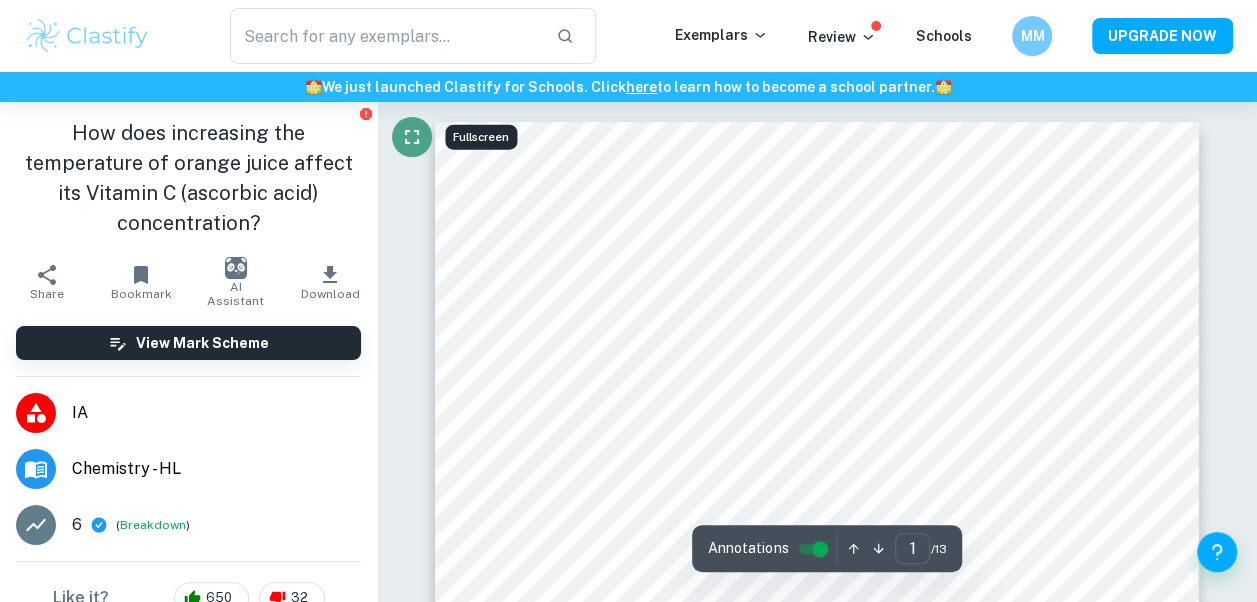 click 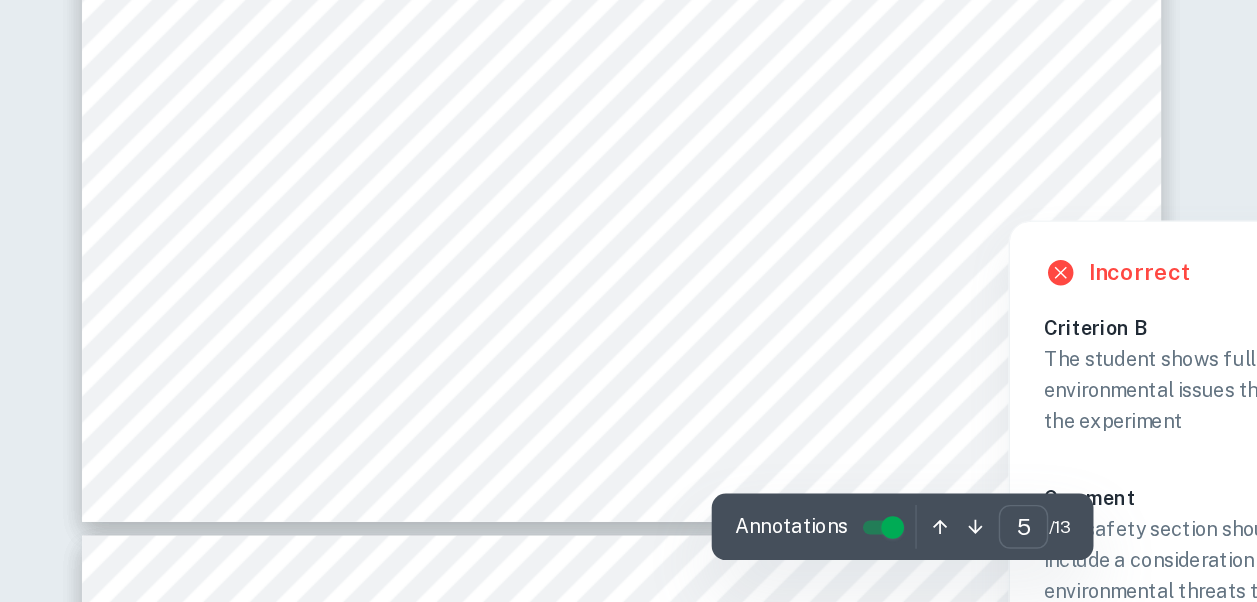 scroll, scrollTop: 5262, scrollLeft: 0, axis: vertical 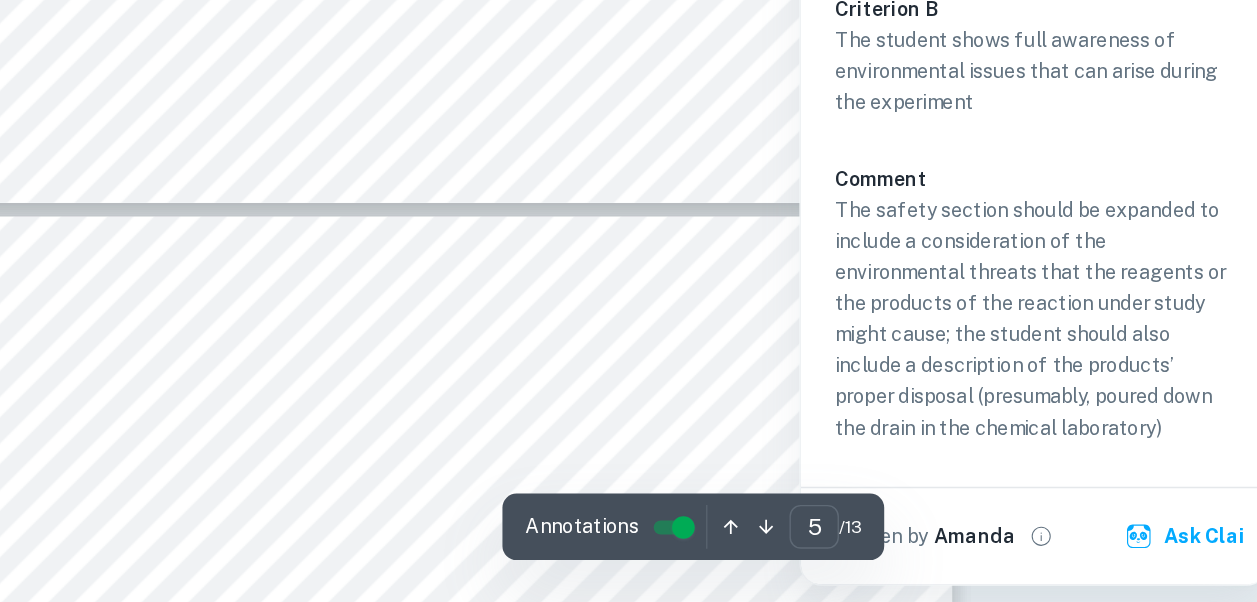 type on "6" 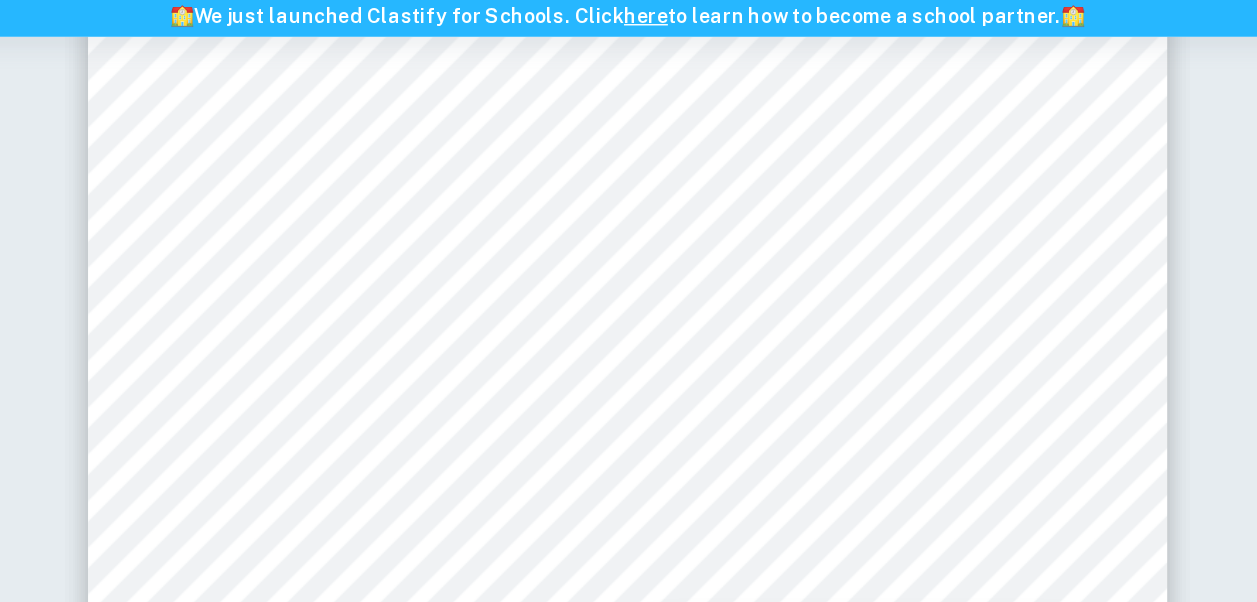 scroll, scrollTop: 5768, scrollLeft: 0, axis: vertical 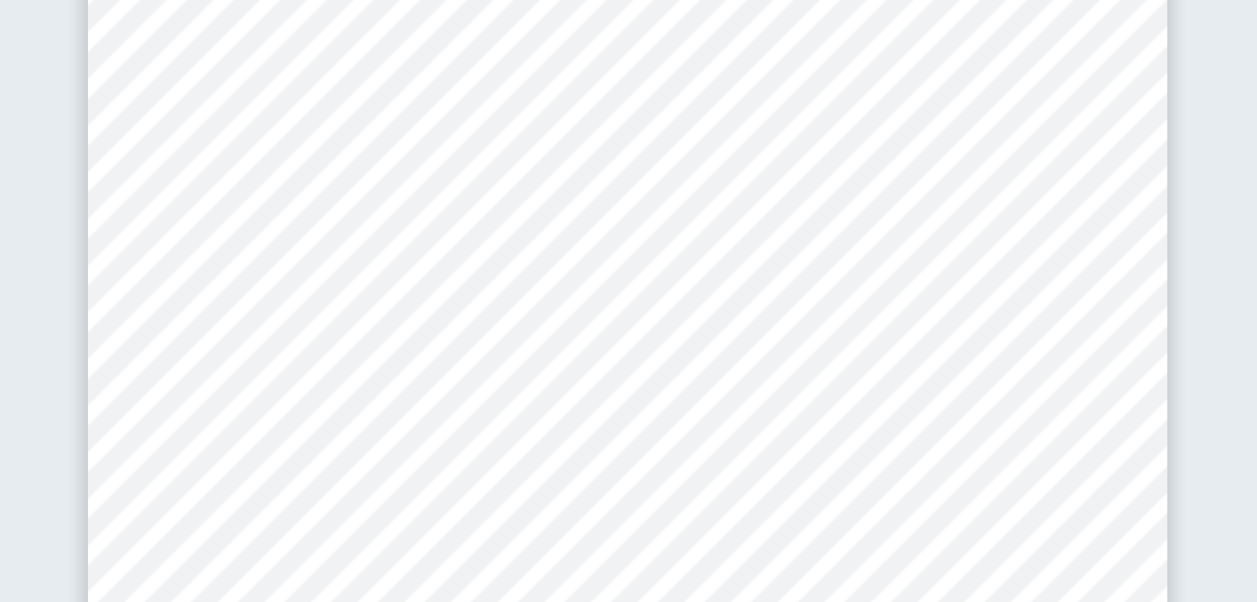 type 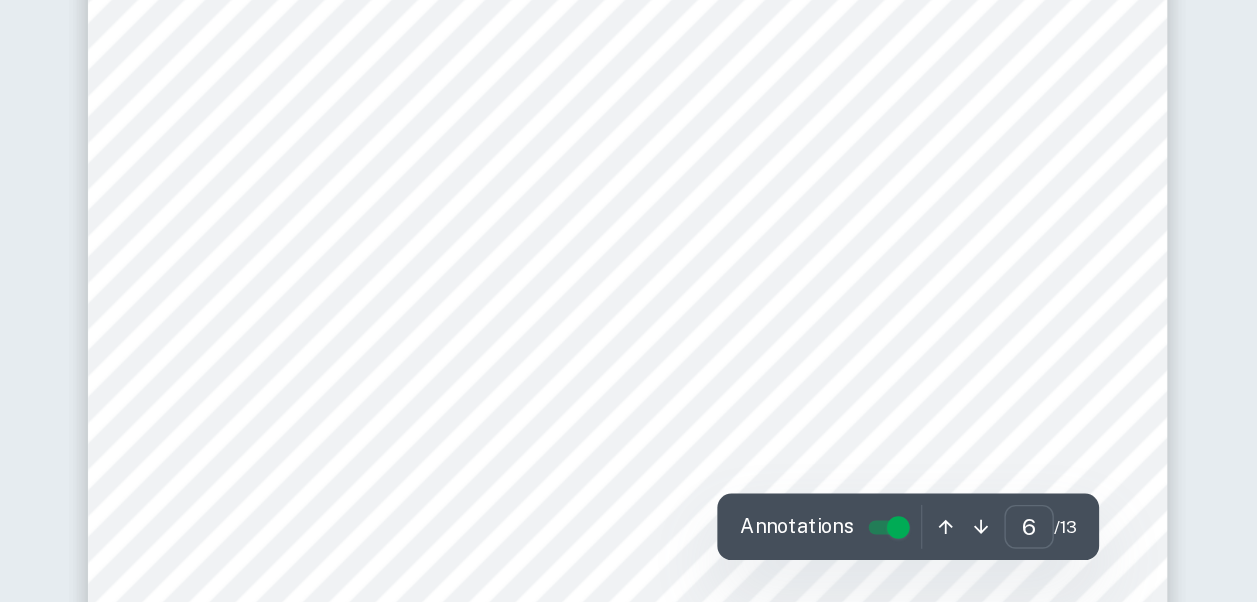 scroll, scrollTop: 6039, scrollLeft: 0, axis: vertical 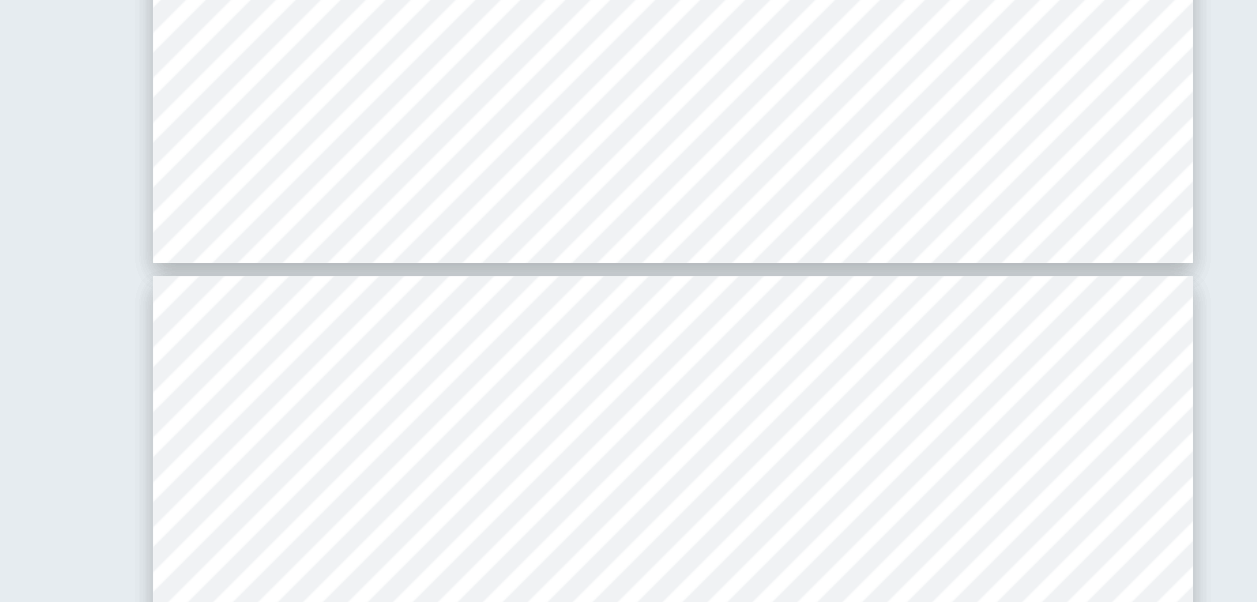 type on "13" 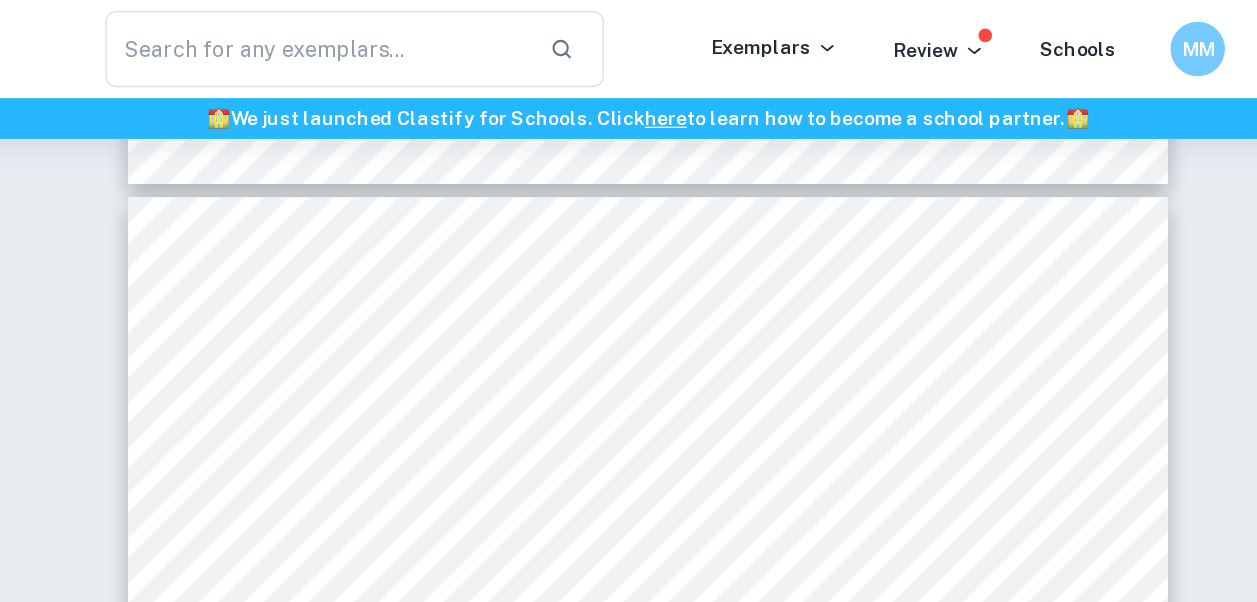 scroll, scrollTop: 13411, scrollLeft: 0, axis: vertical 